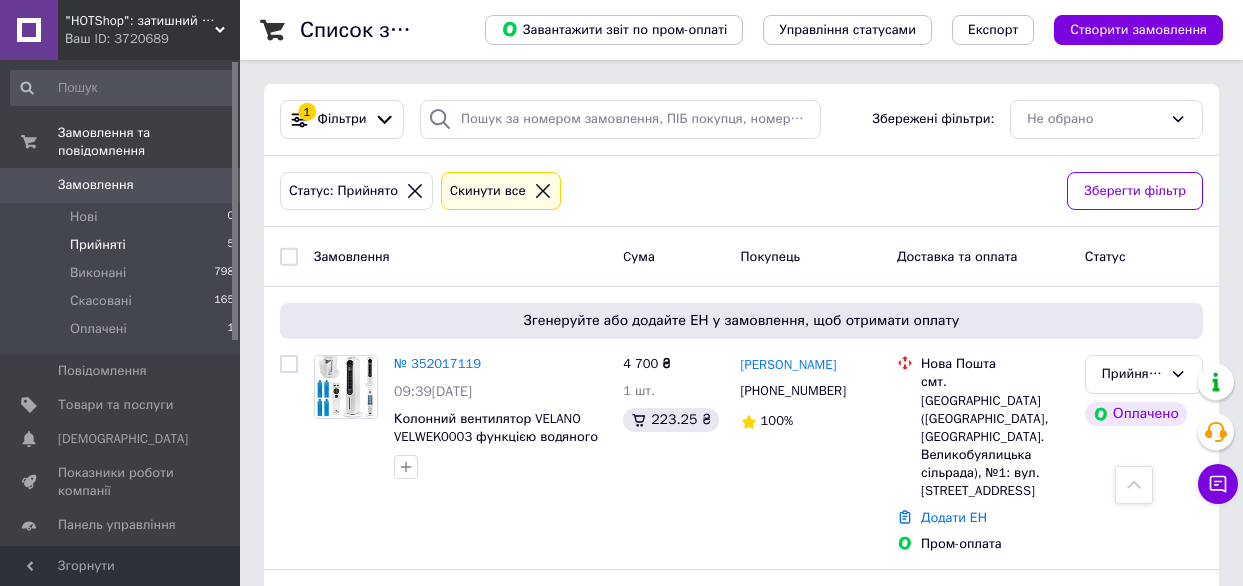 scroll, scrollTop: 546, scrollLeft: 0, axis: vertical 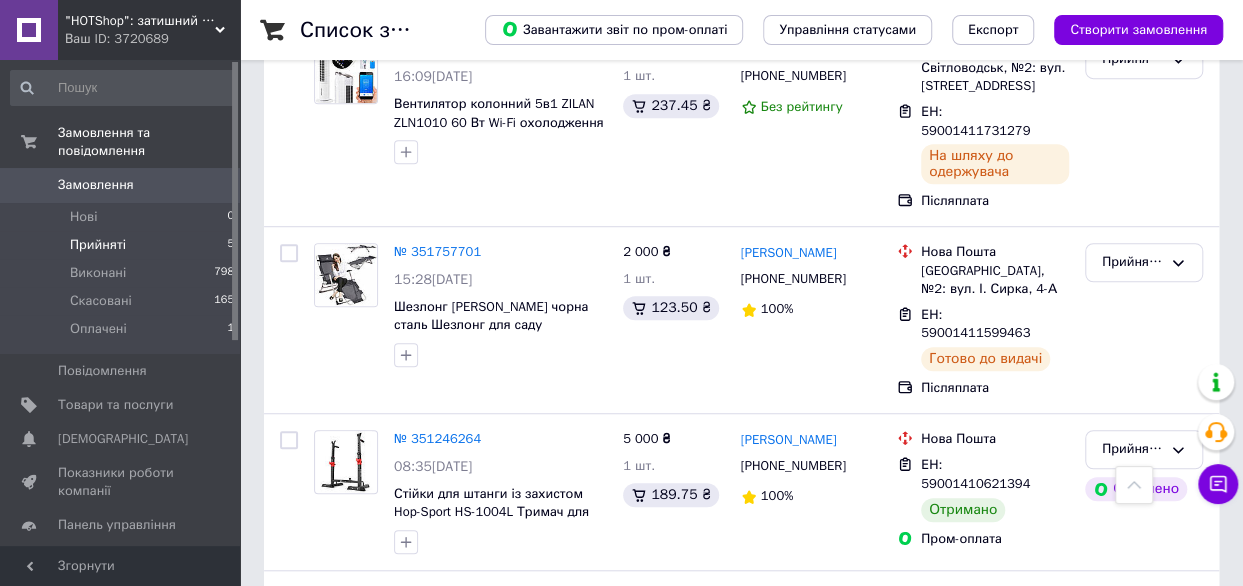 click on "Прийняті" at bounding box center (98, 245) 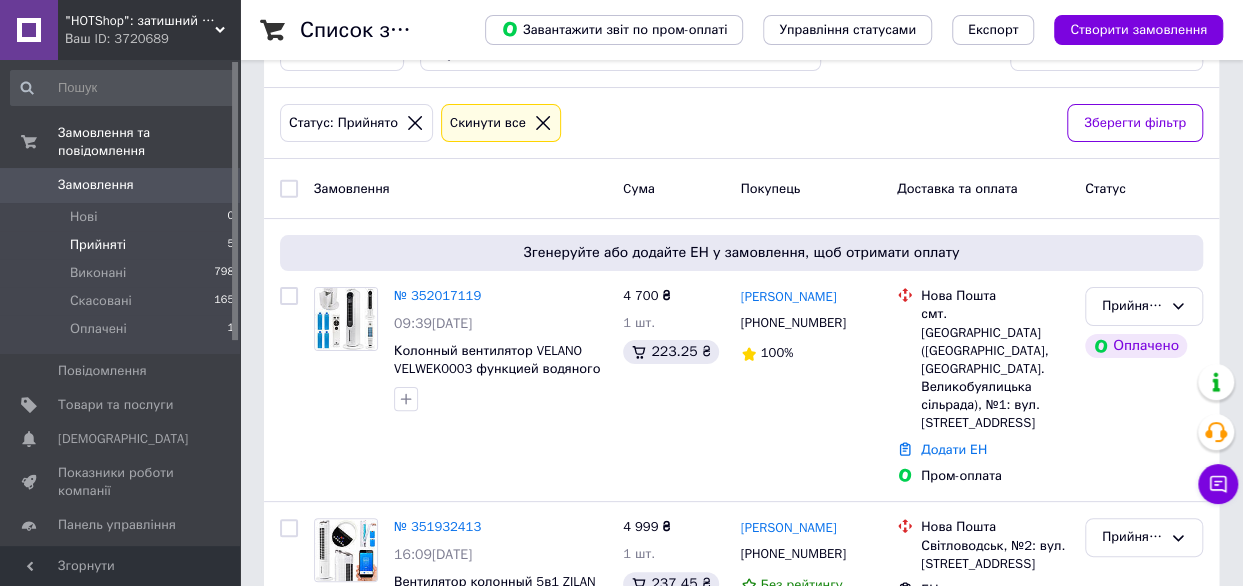 scroll, scrollTop: 100, scrollLeft: 0, axis: vertical 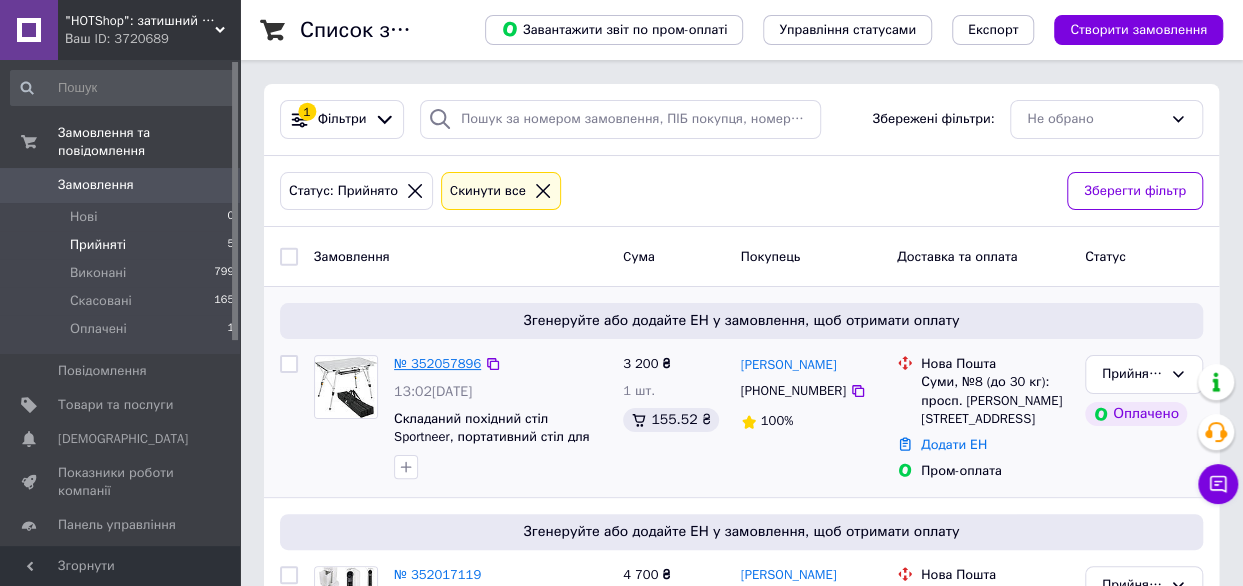 click on "№ 352057896" at bounding box center (437, 363) 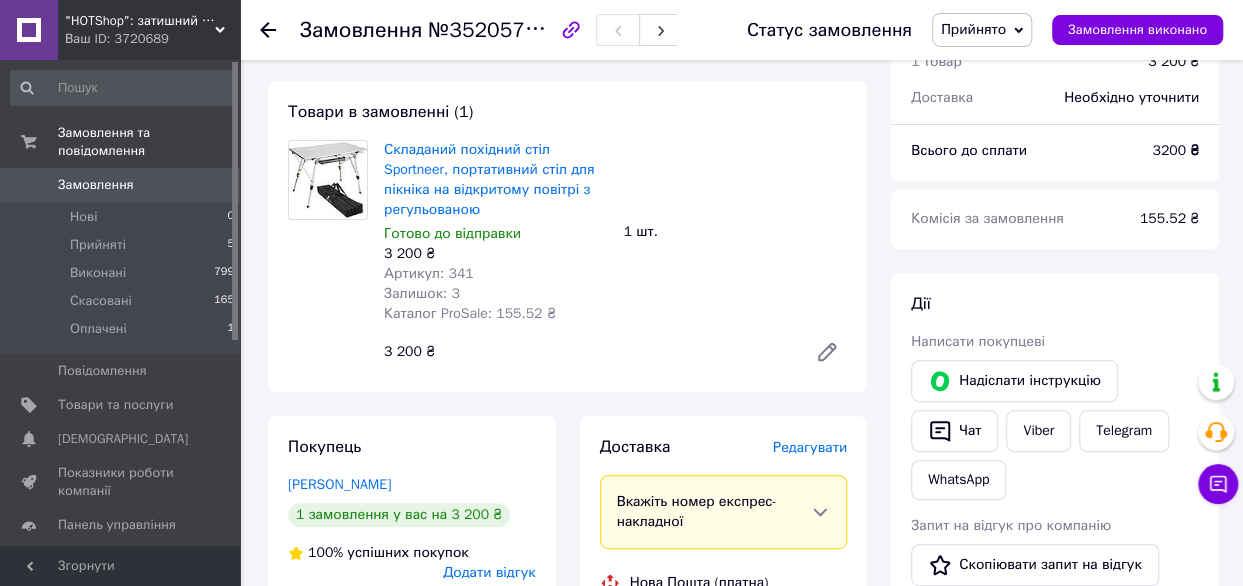scroll, scrollTop: 200, scrollLeft: 0, axis: vertical 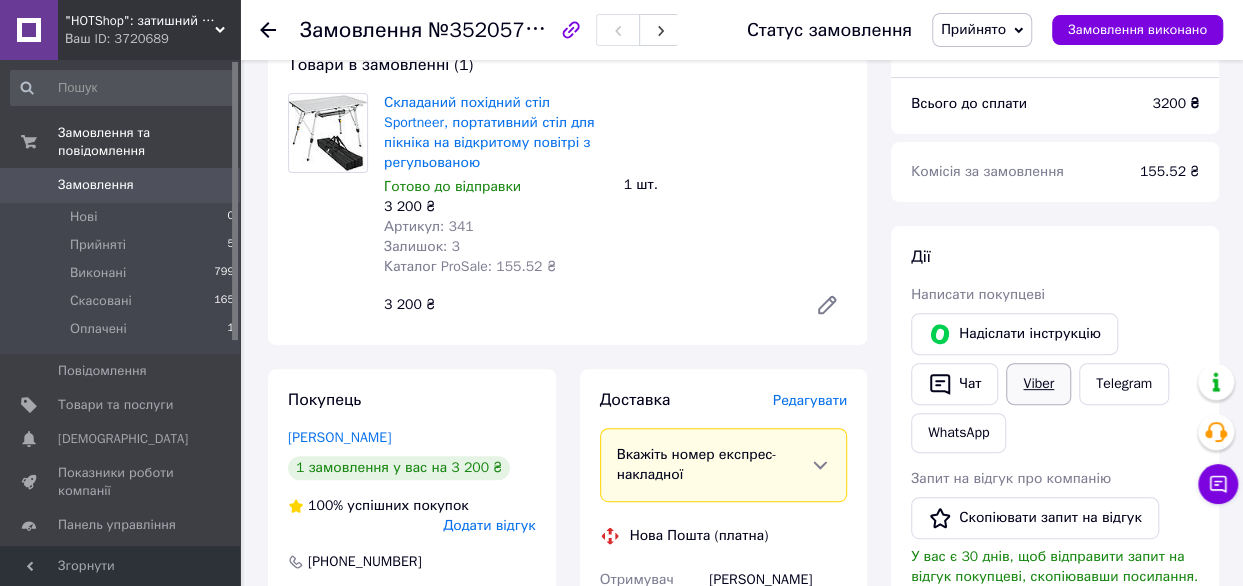 click on "Viber" at bounding box center [1038, 384] 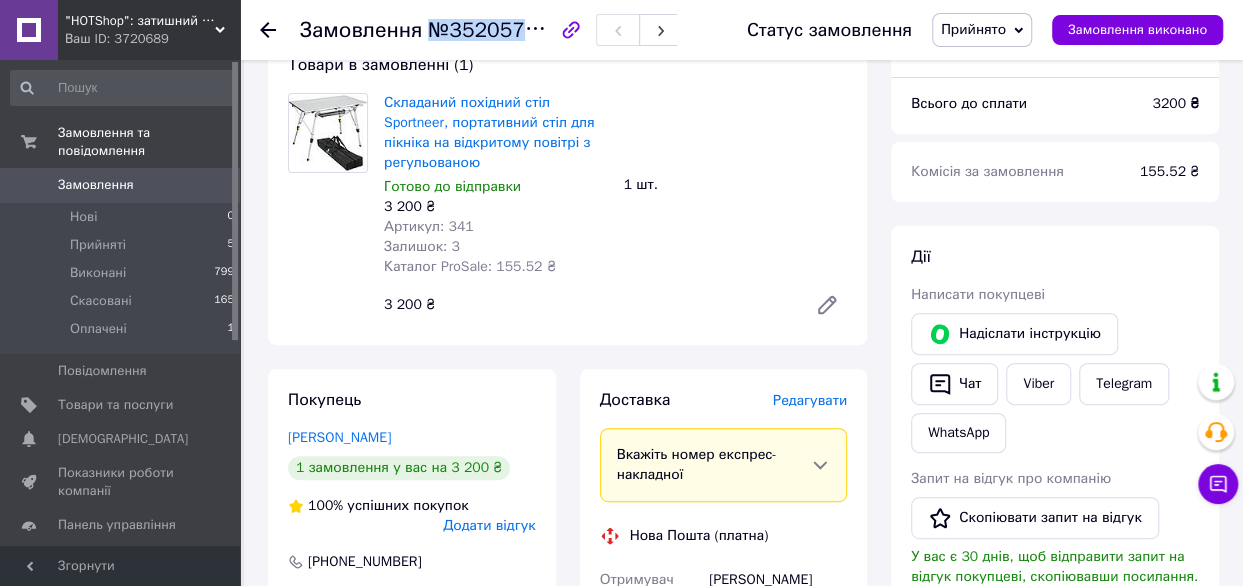 drag, startPoint x: 425, startPoint y: 26, endPoint x: 544, endPoint y: 30, distance: 119.06721 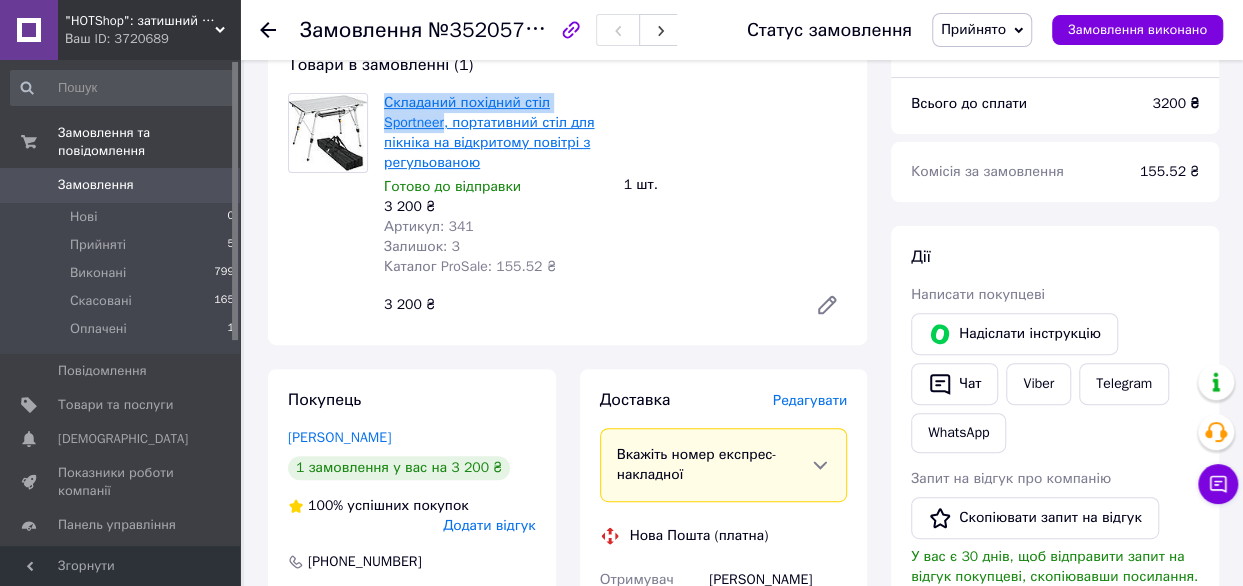 drag, startPoint x: 379, startPoint y: 97, endPoint x: 444, endPoint y: 126, distance: 71.17584 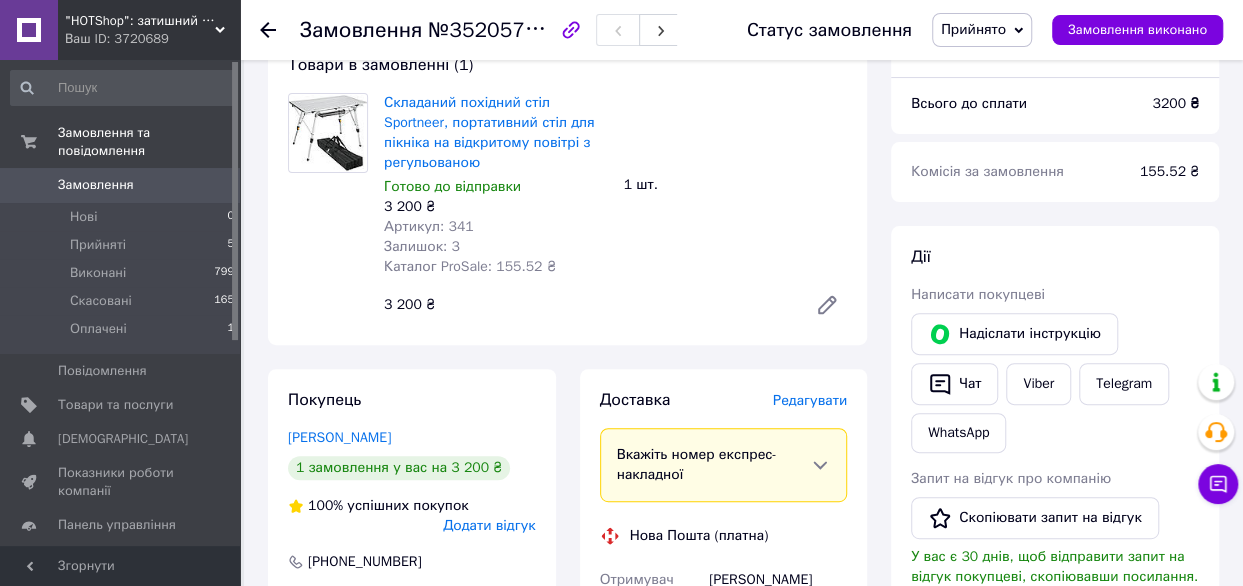 click 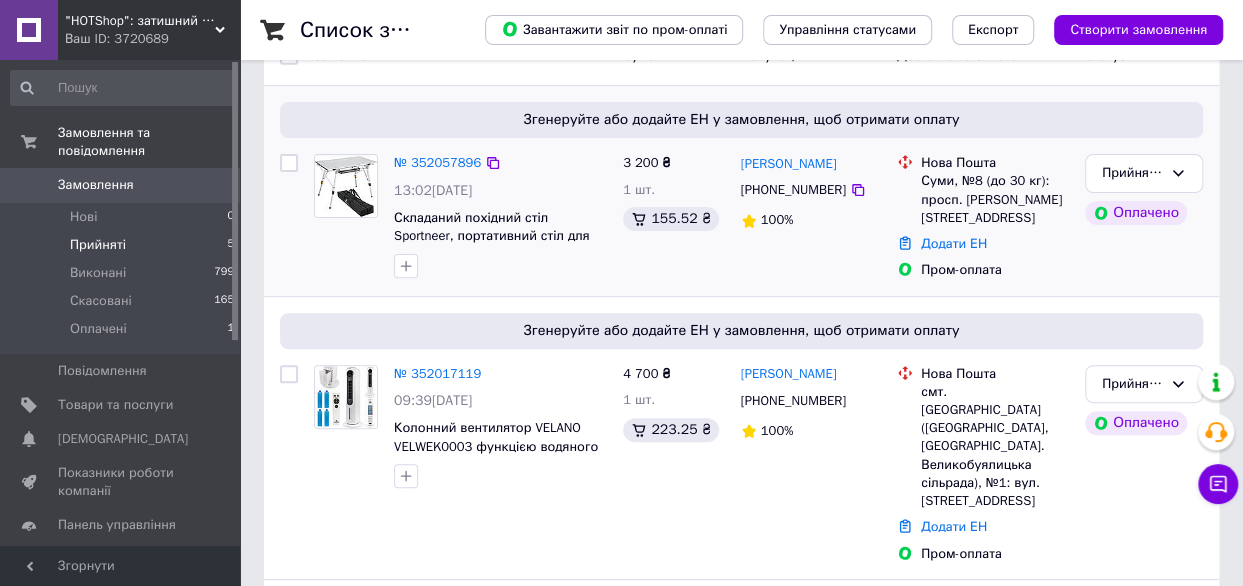 scroll, scrollTop: 300, scrollLeft: 0, axis: vertical 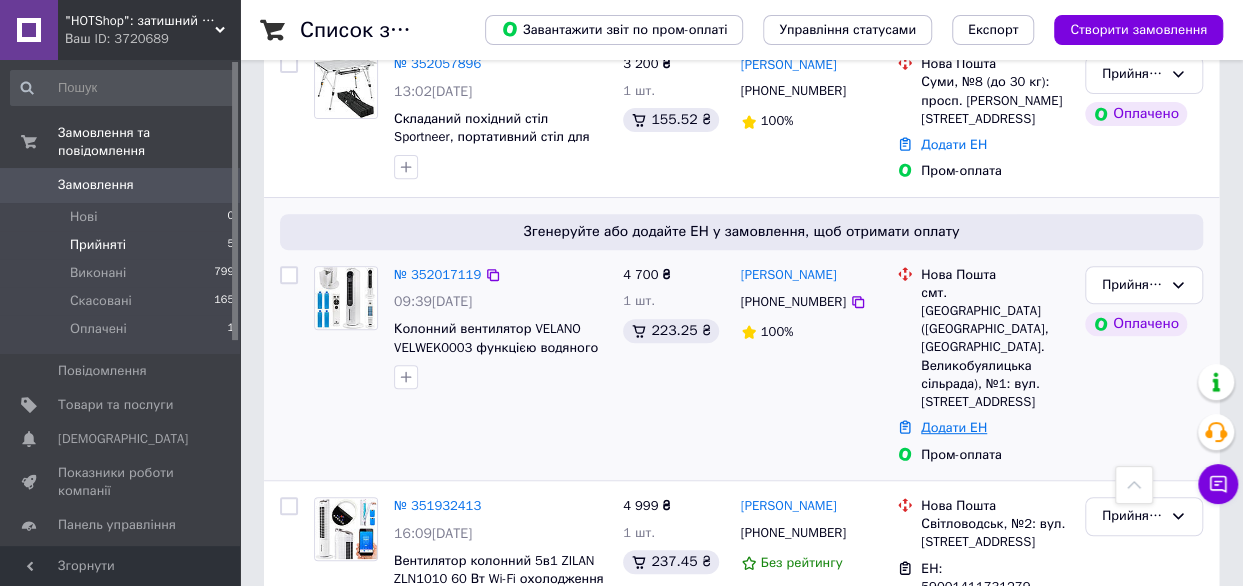 click on "Додати ЕН" at bounding box center [954, 427] 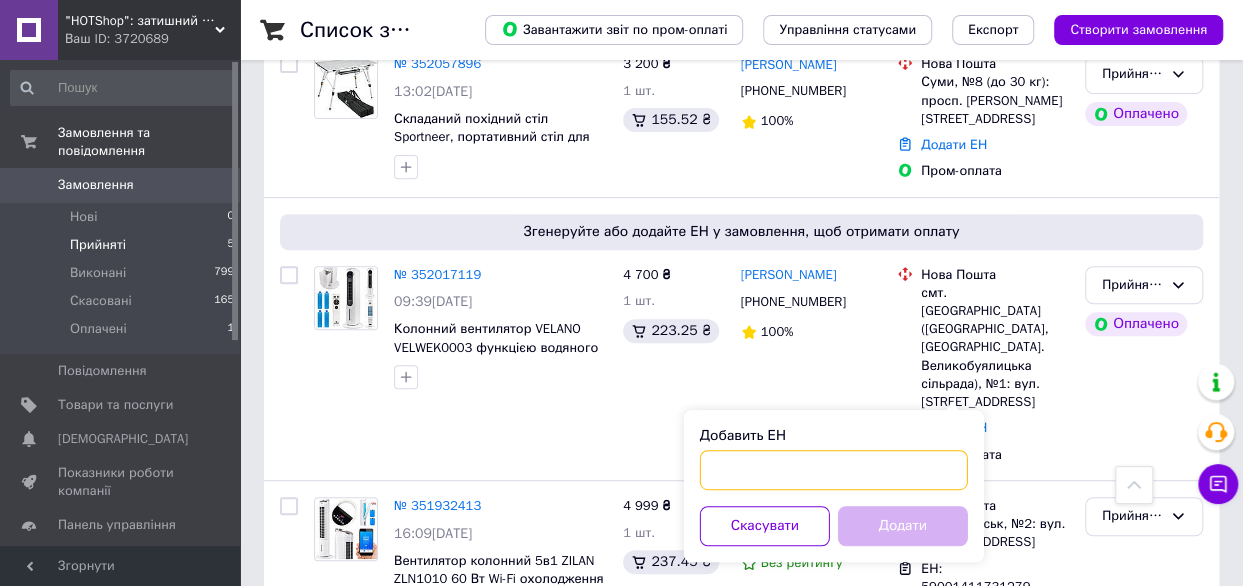 click on "Добавить ЕН" at bounding box center [834, 470] 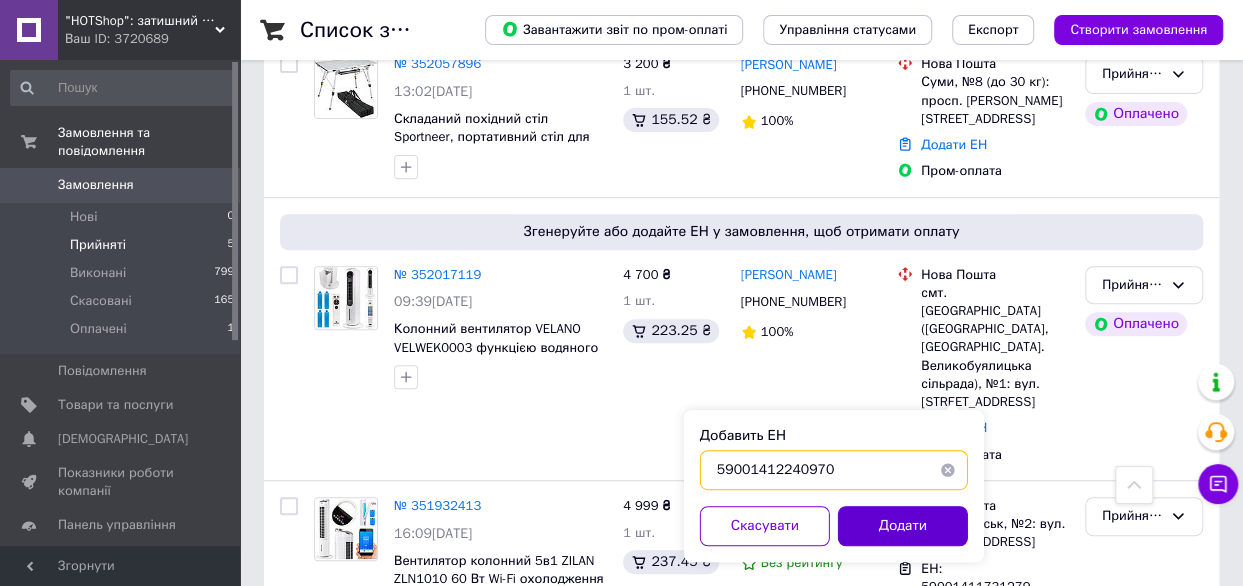 type on "59001412240970" 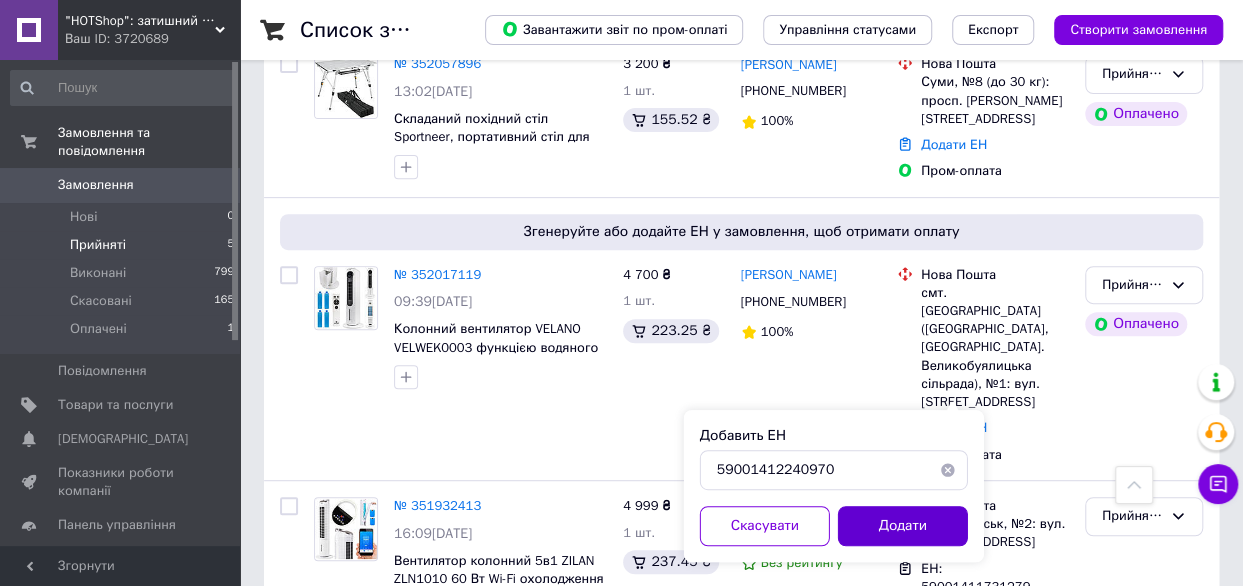 click on "Додати" at bounding box center (903, 526) 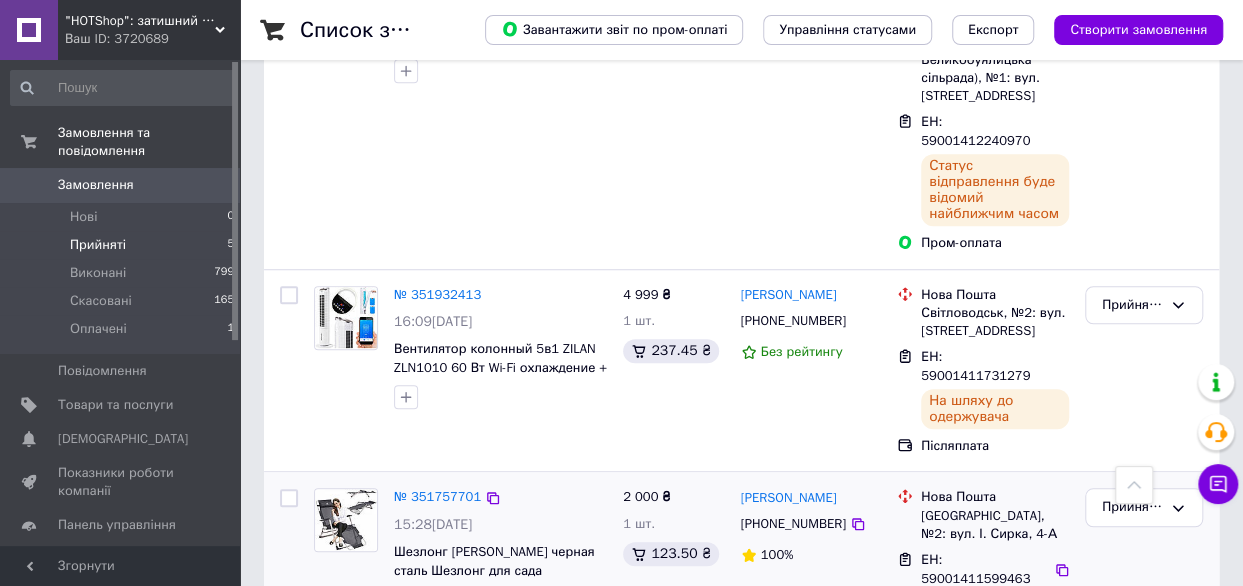scroll, scrollTop: 700, scrollLeft: 0, axis: vertical 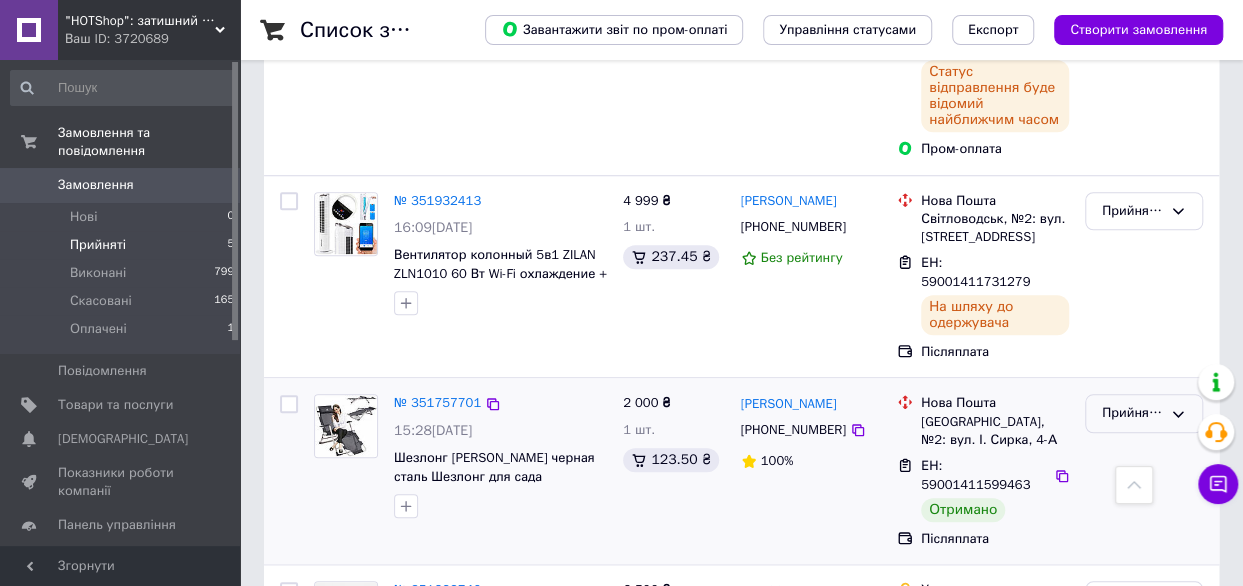 click on "Прийнято" at bounding box center (1132, 413) 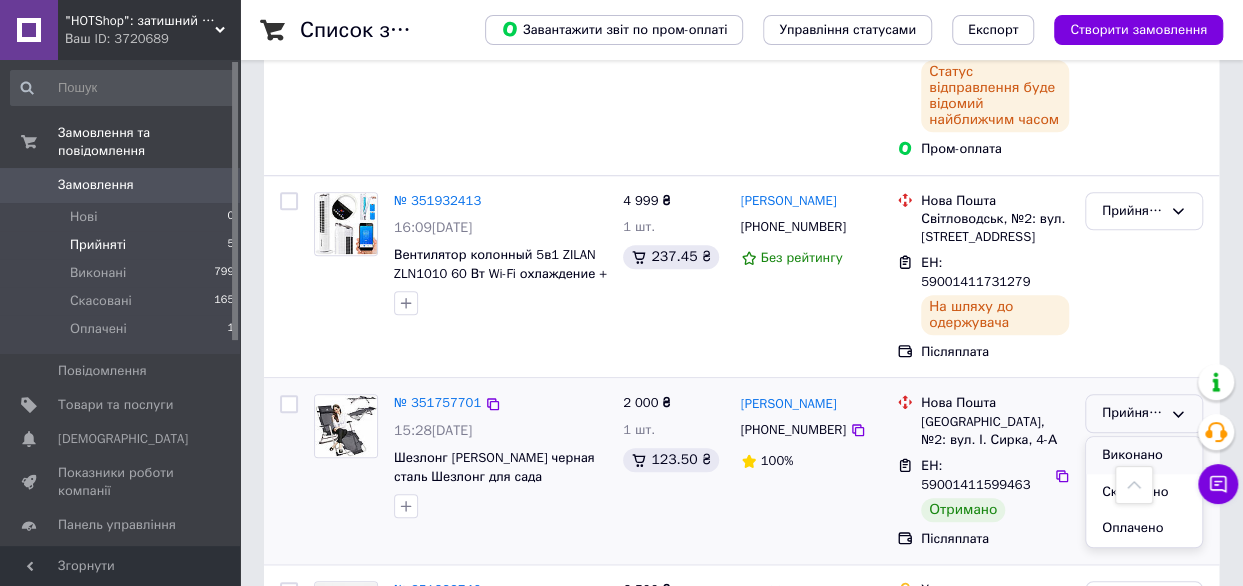 click on "Виконано" at bounding box center (1144, 455) 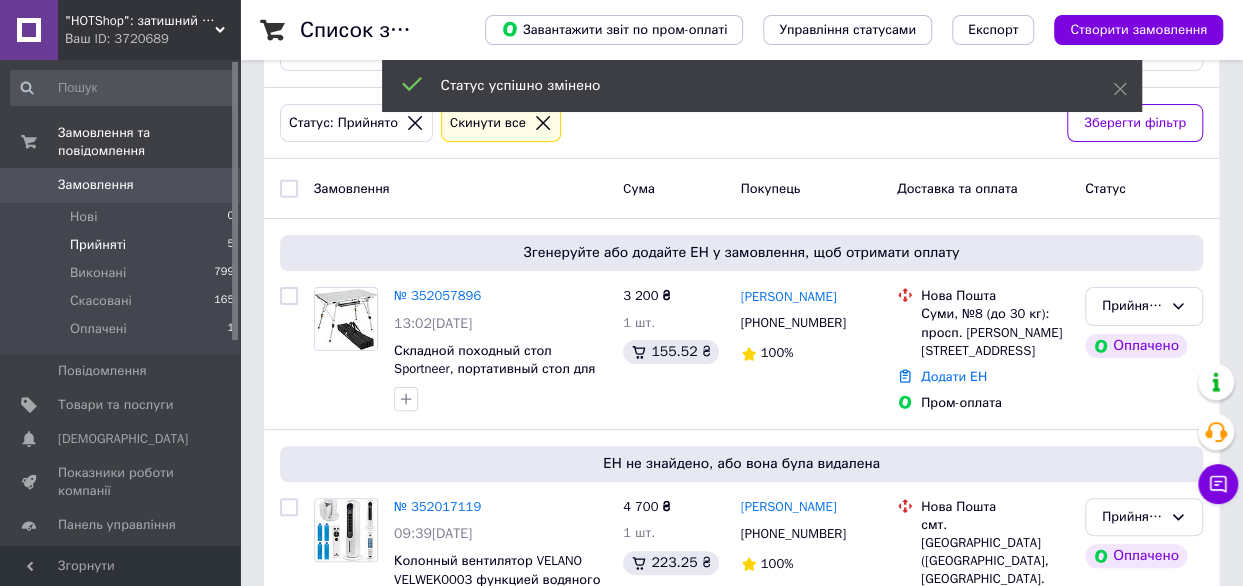 scroll, scrollTop: 0, scrollLeft: 0, axis: both 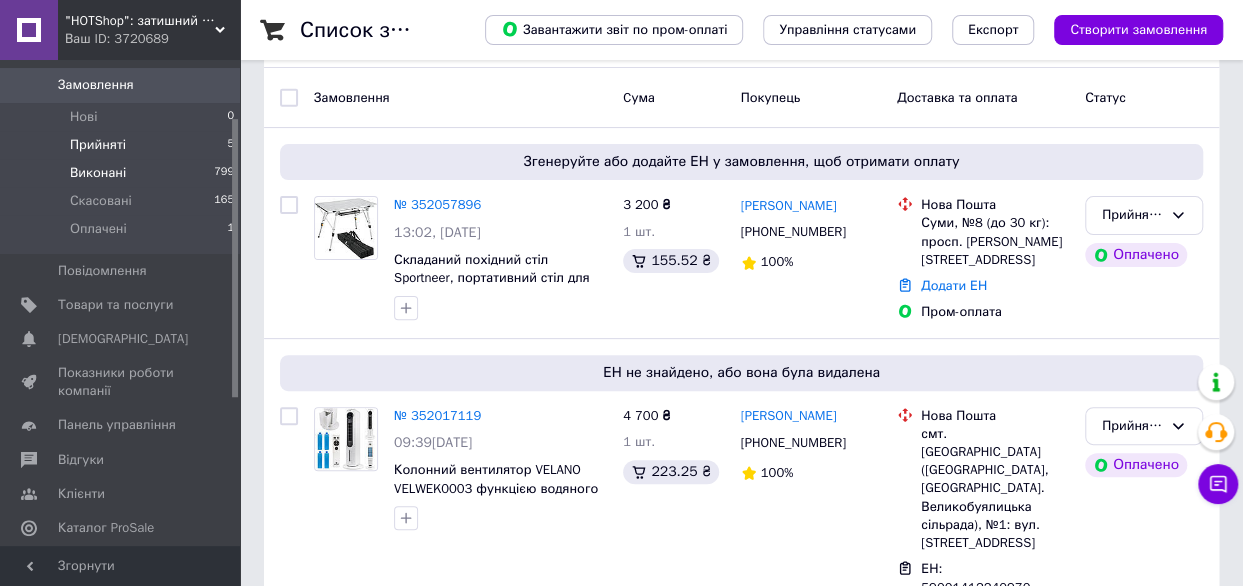 click on "Виконані 799" at bounding box center [123, 173] 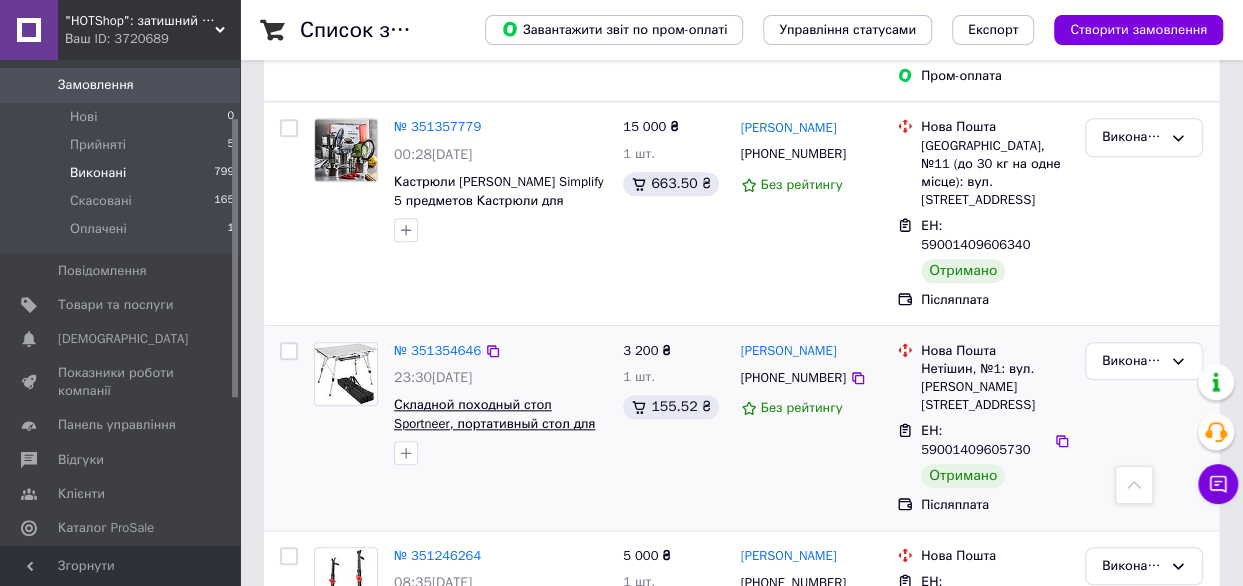 scroll, scrollTop: 900, scrollLeft: 0, axis: vertical 